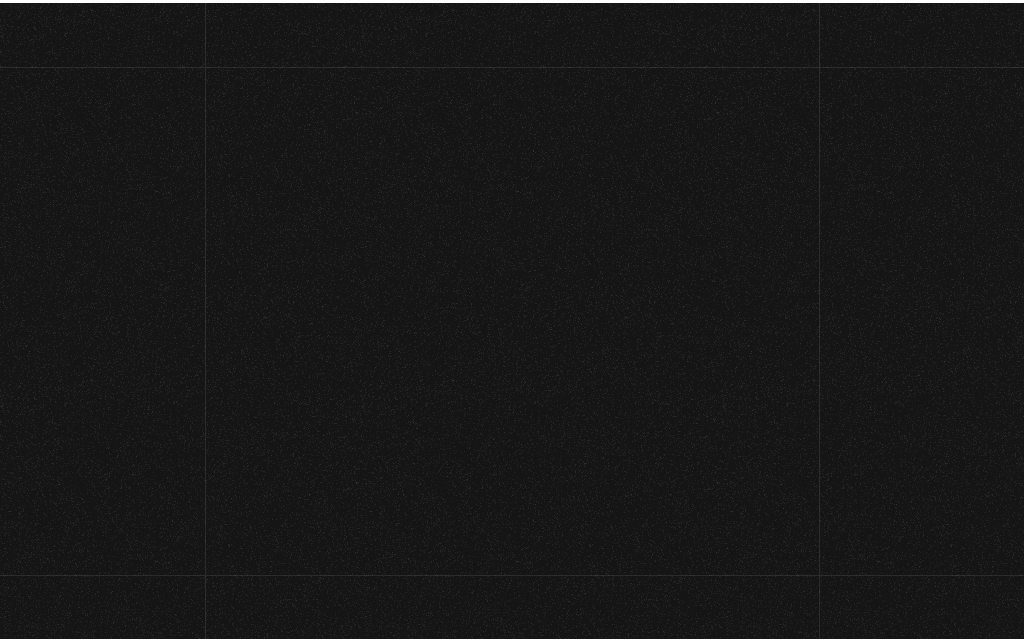 scroll, scrollTop: 0, scrollLeft: 0, axis: both 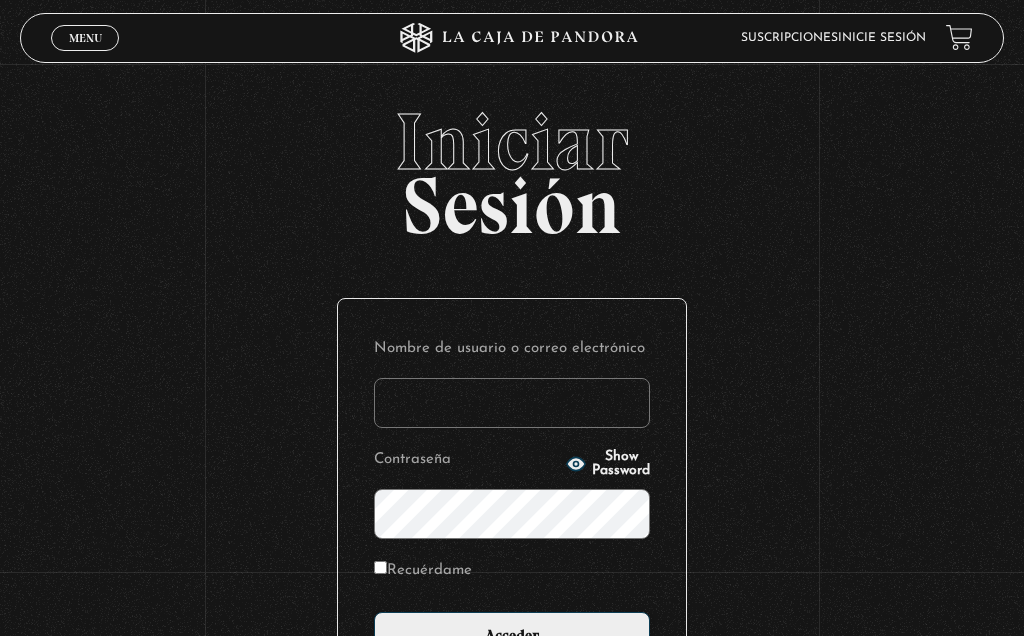 click on "Nombre de usuario o correo electrónico" at bounding box center (512, 403) 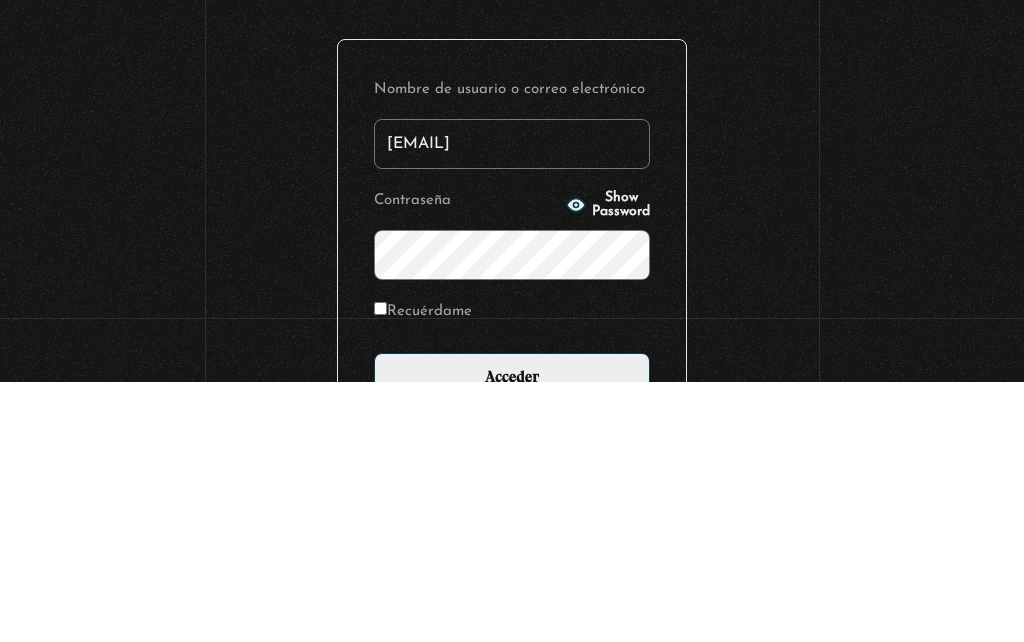 type on "Lucy.zamora111@icloud.com" 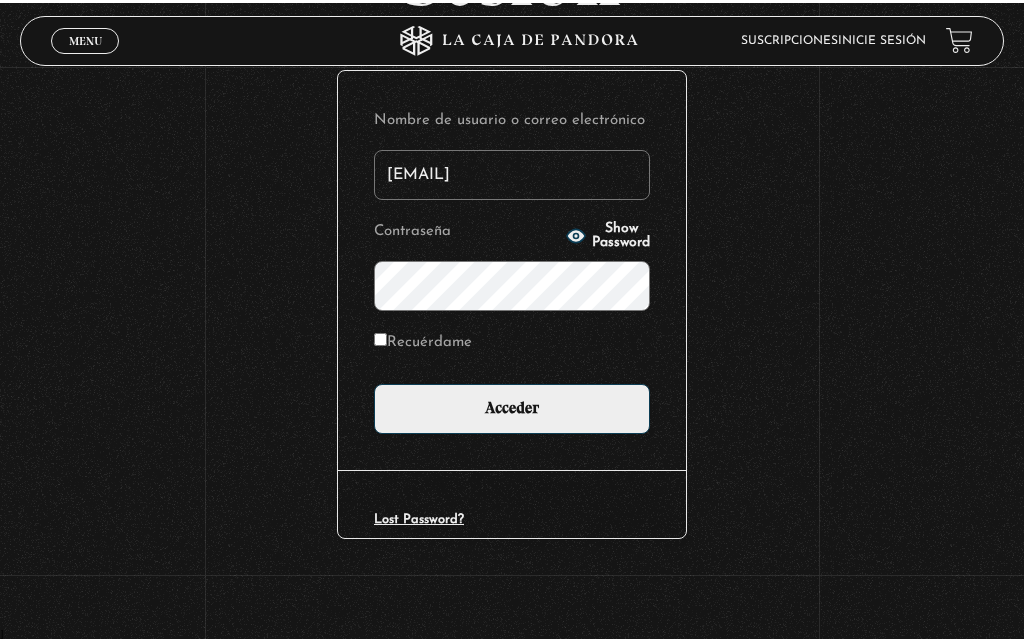 scroll, scrollTop: 226, scrollLeft: 0, axis: vertical 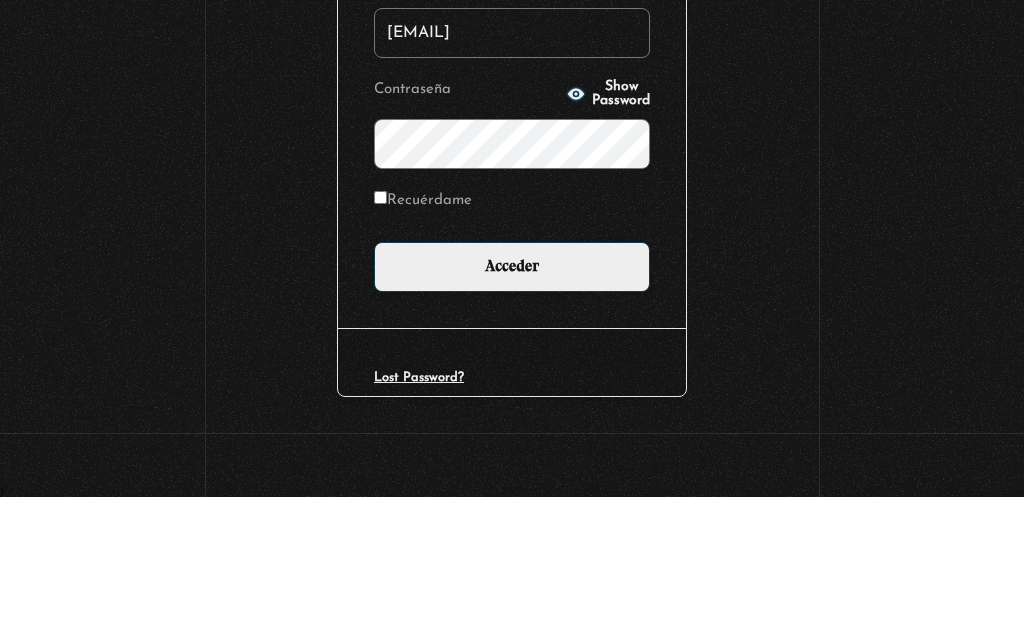 click on "Iniciar Sesión   Nombre de usuario o correo electrónico   Lucy.zamora111@icloud.com   Contraseña         Show Password    Recuérdame   Acceder         Lost Password?" at bounding box center (512, 254) 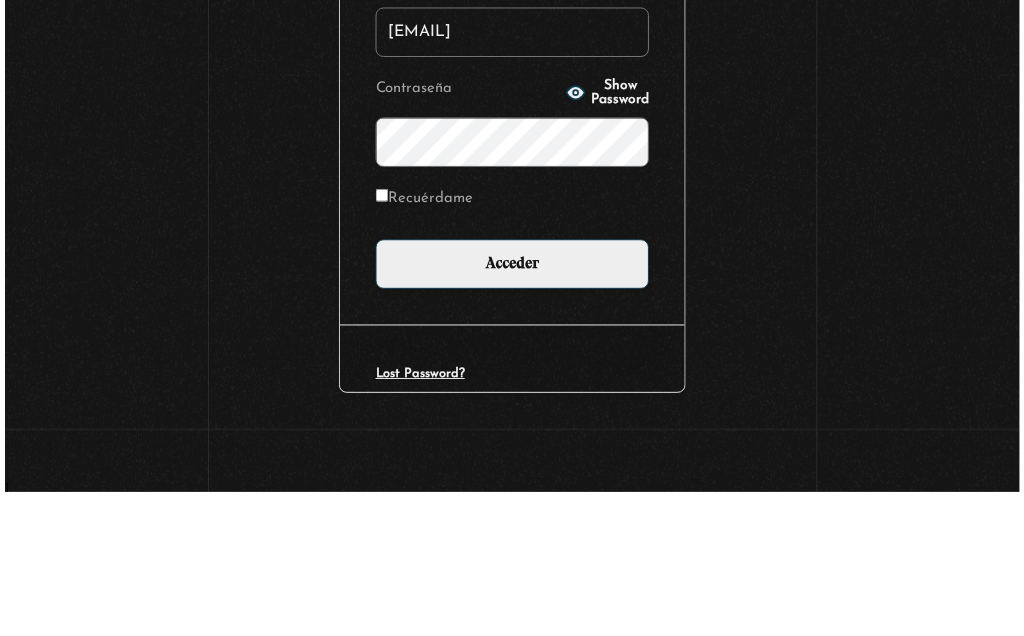 scroll, scrollTop: 231, scrollLeft: 0, axis: vertical 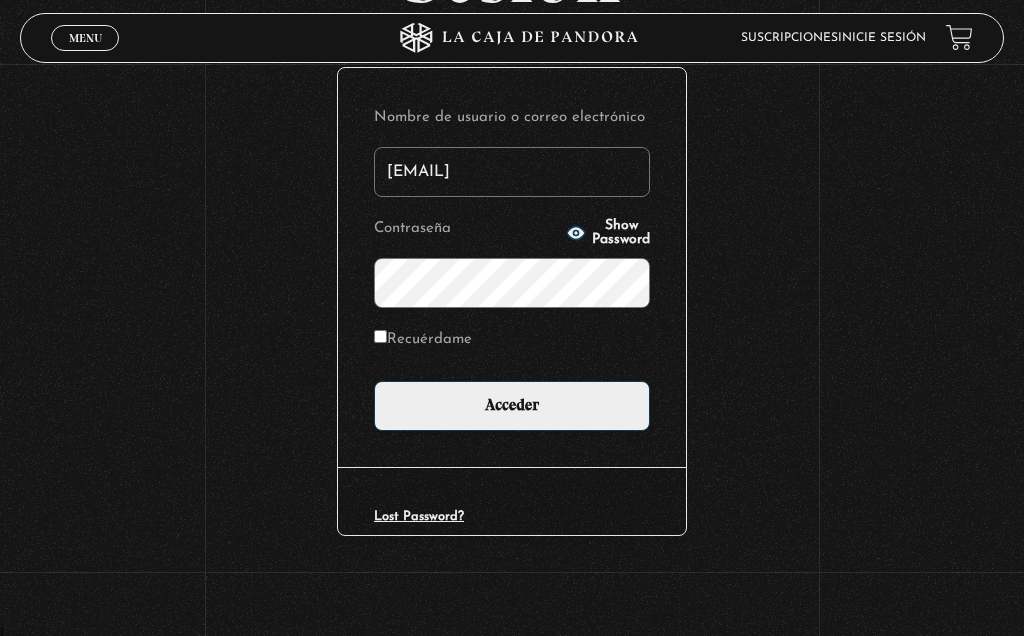 click on "Acceder" at bounding box center [512, 406] 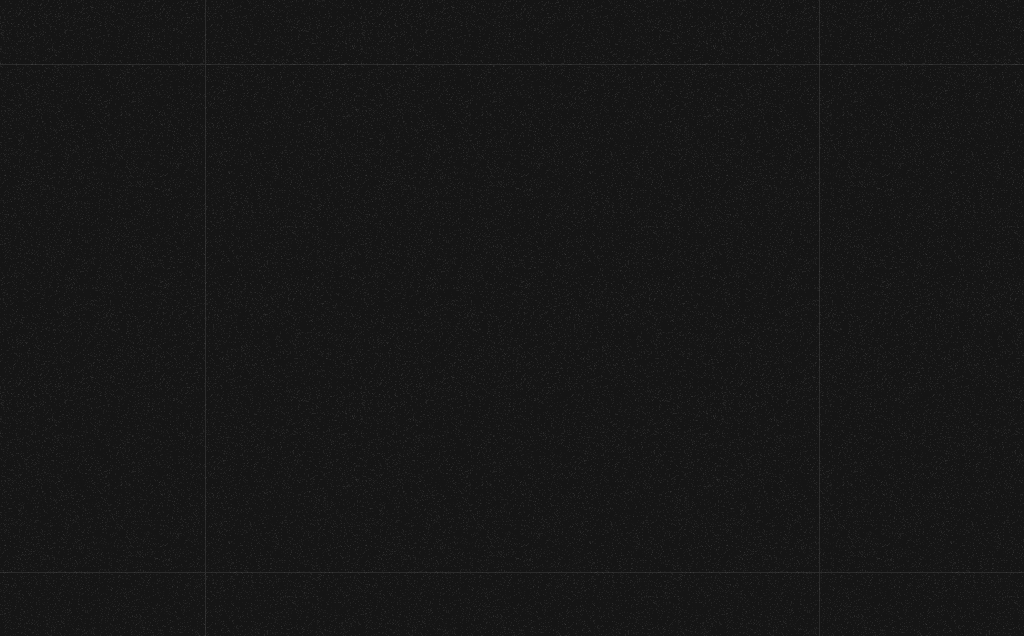 scroll, scrollTop: 0, scrollLeft: 0, axis: both 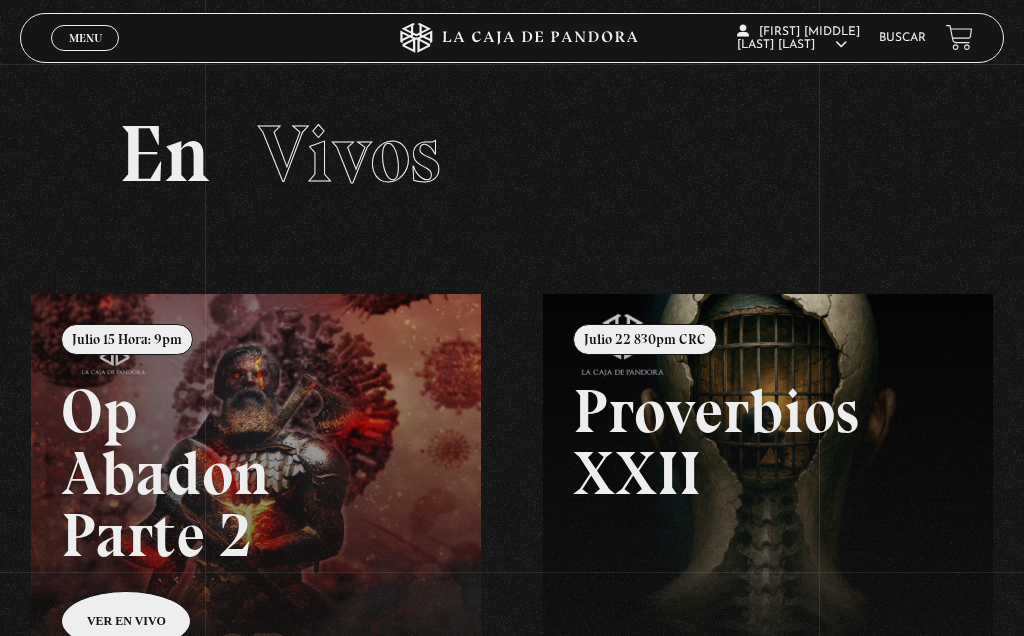 click on "Menu Cerrar" at bounding box center (85, 38) 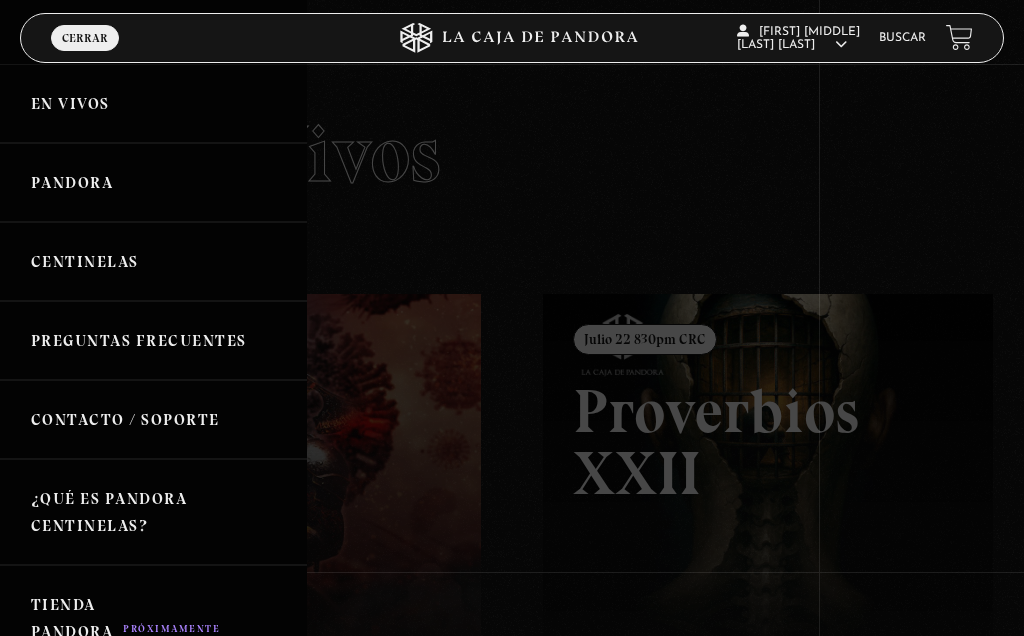 click on "Menu Cerrar" at bounding box center (204, 38) 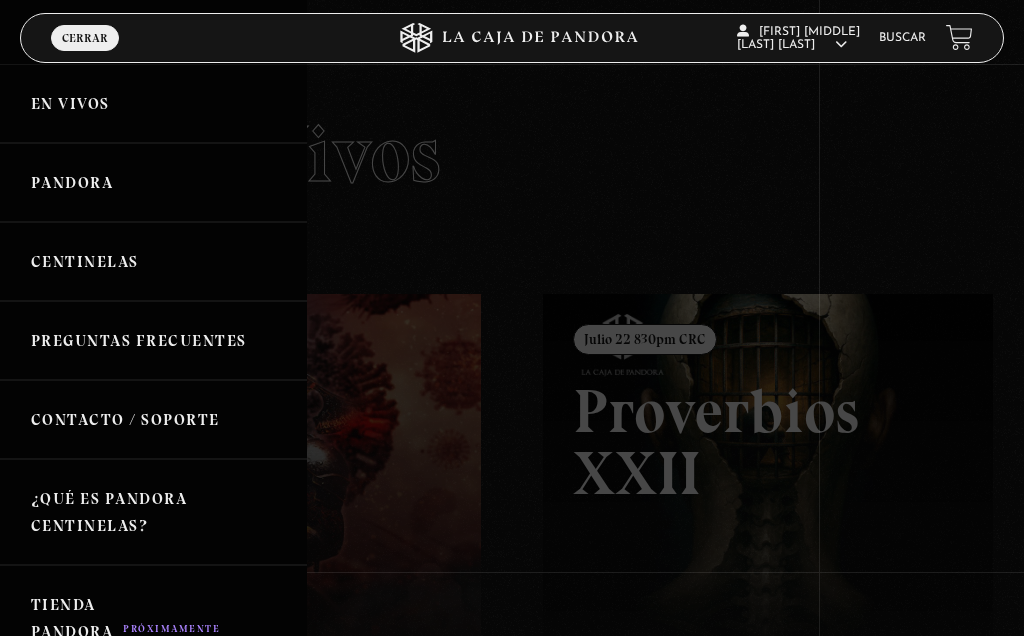 click 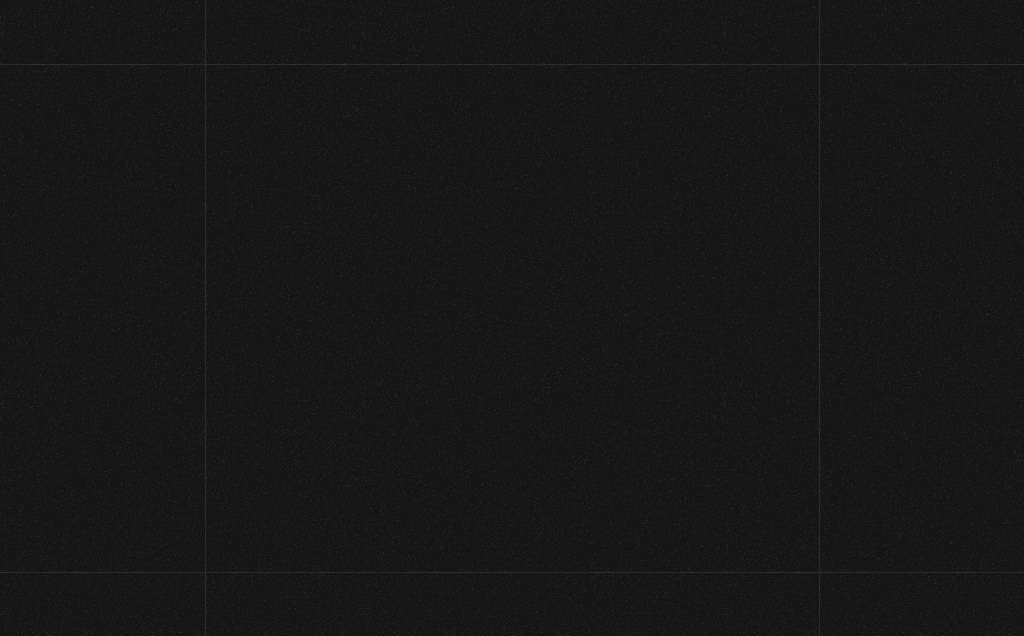 scroll, scrollTop: 0, scrollLeft: 0, axis: both 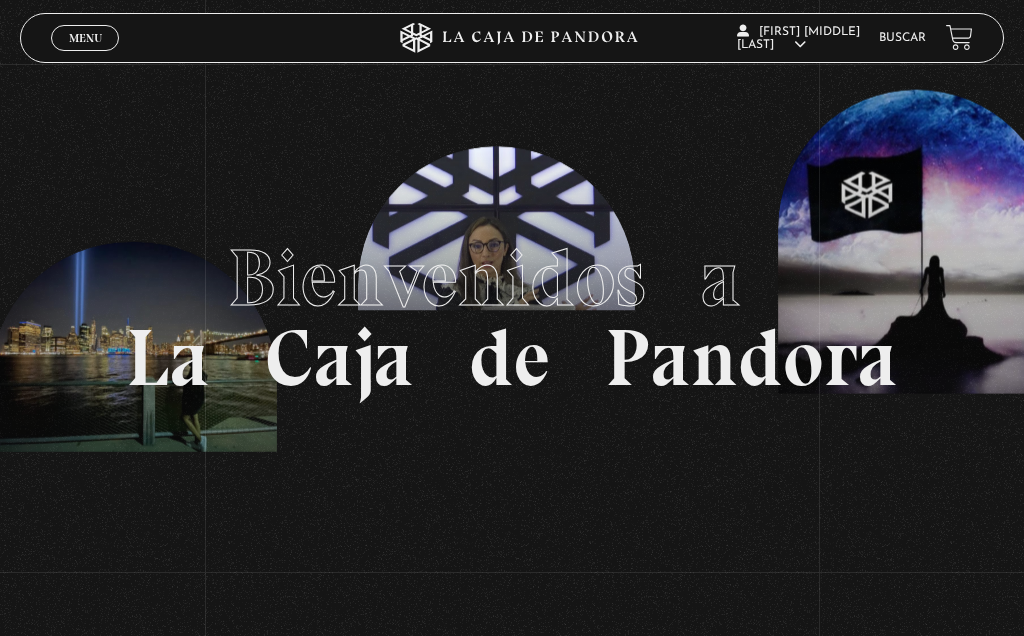 click on "Menu" at bounding box center (85, 38) 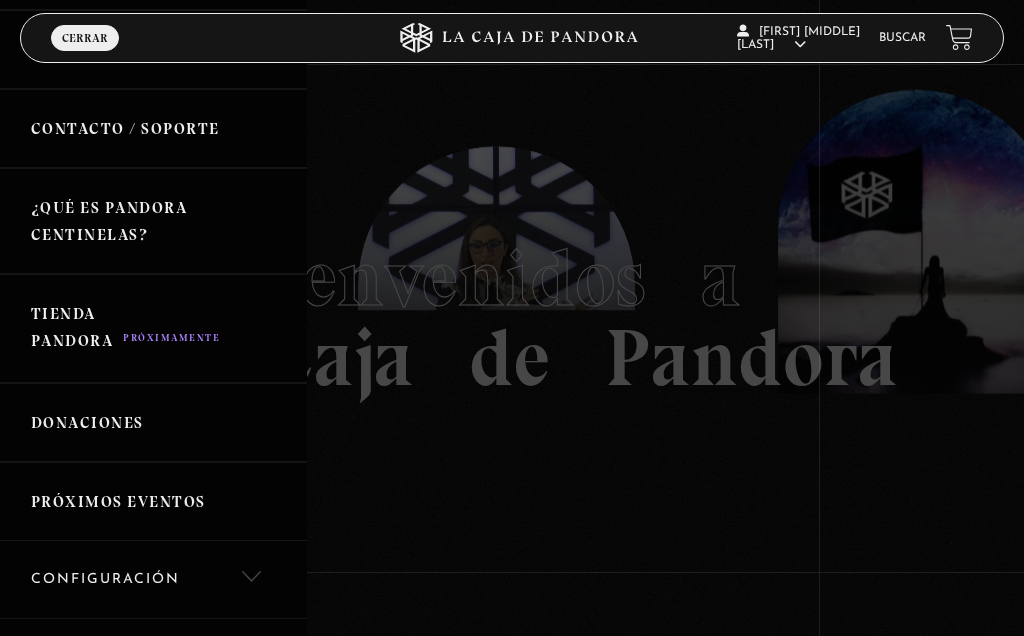 scroll, scrollTop: 296, scrollLeft: 0, axis: vertical 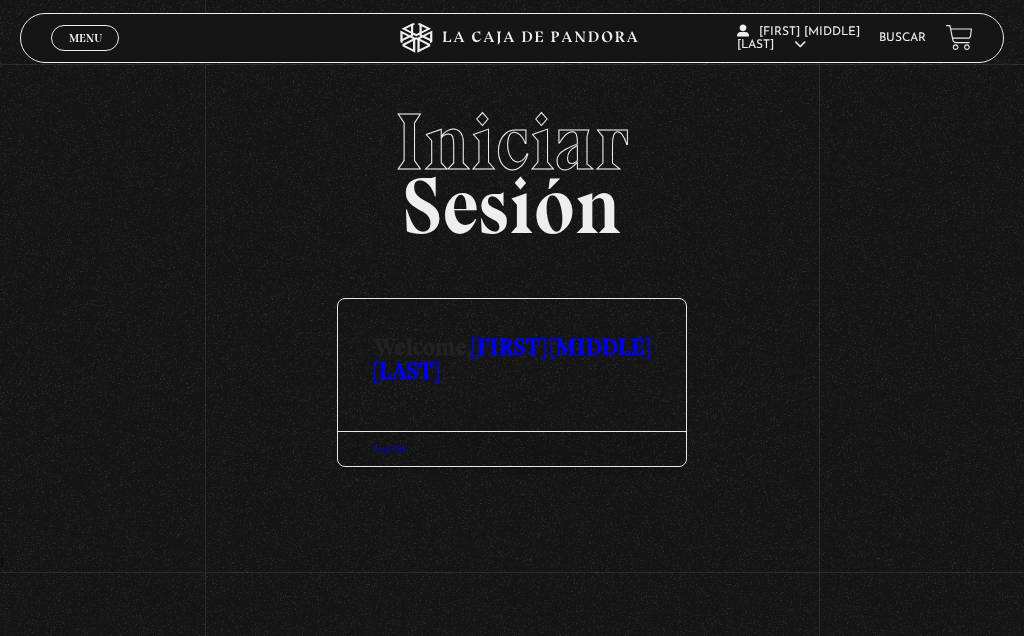 click on "[FIRST] [LAST] [LAST]" at bounding box center (512, 358) 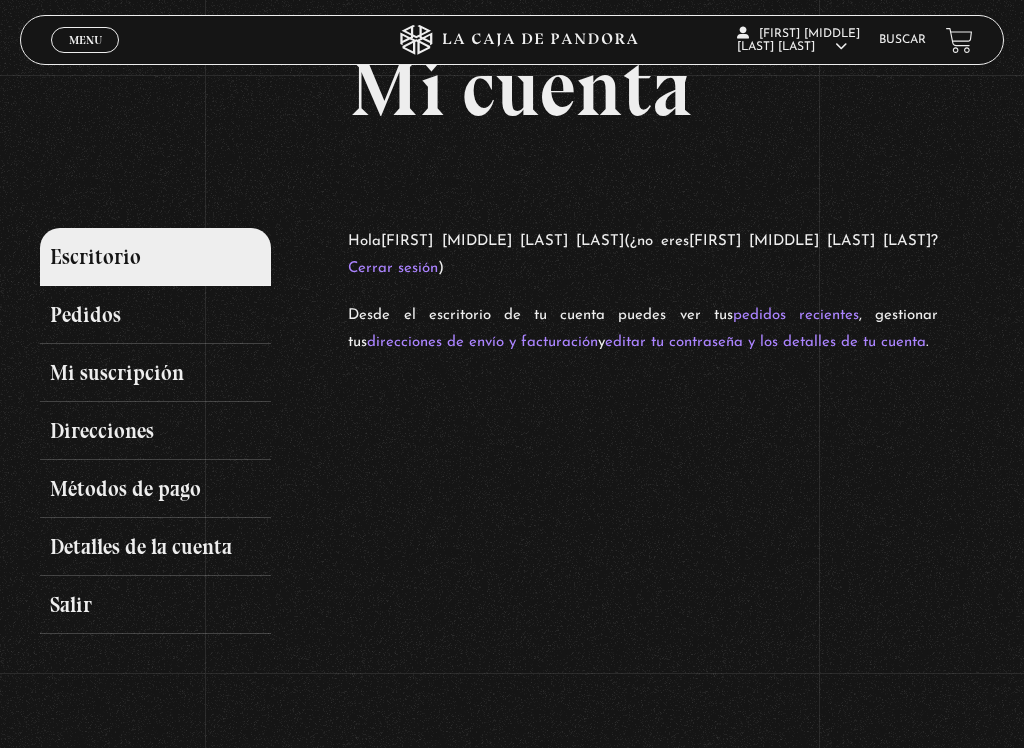 scroll, scrollTop: 65, scrollLeft: 0, axis: vertical 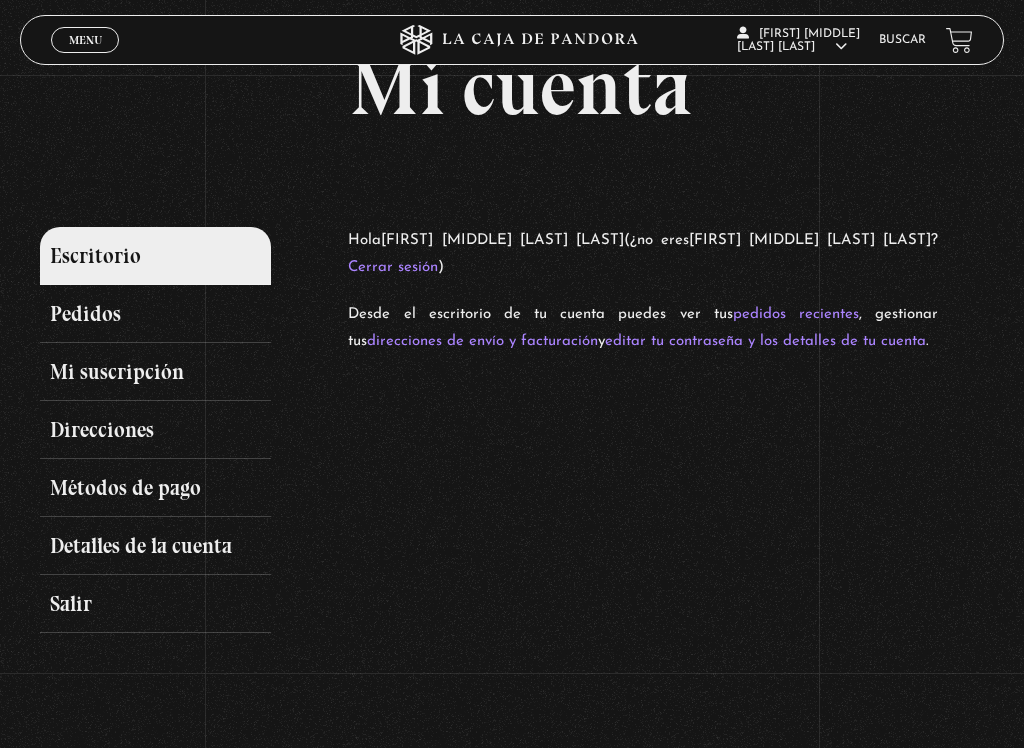 click on "Menu" at bounding box center (85, 40) 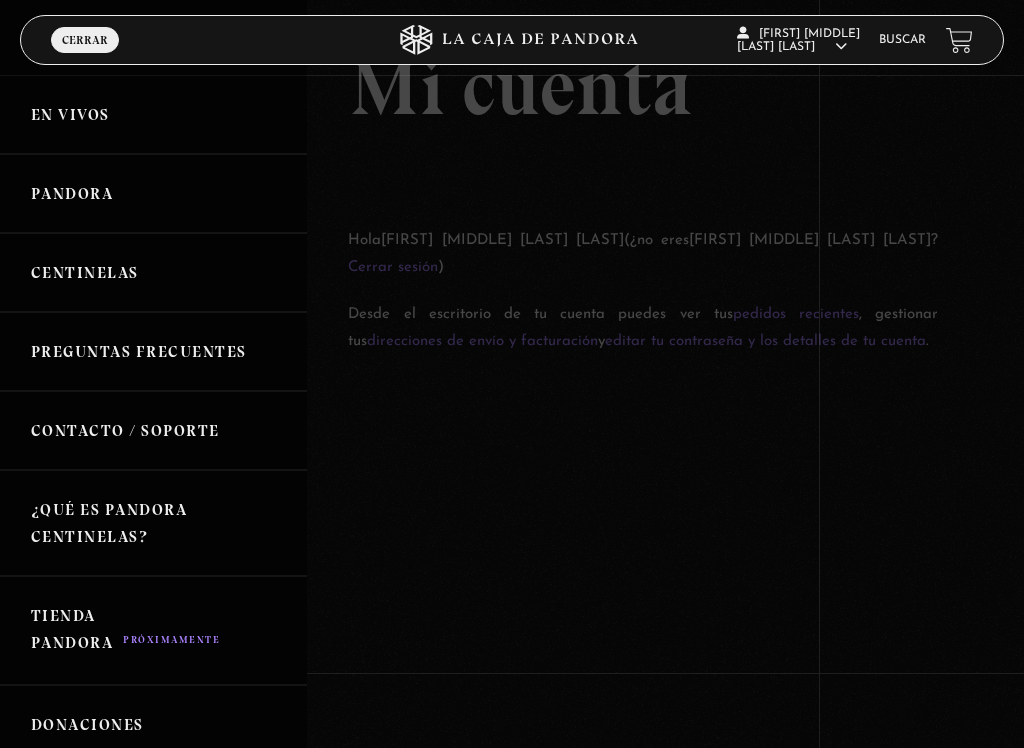 click on "En vivos" at bounding box center (153, 114) 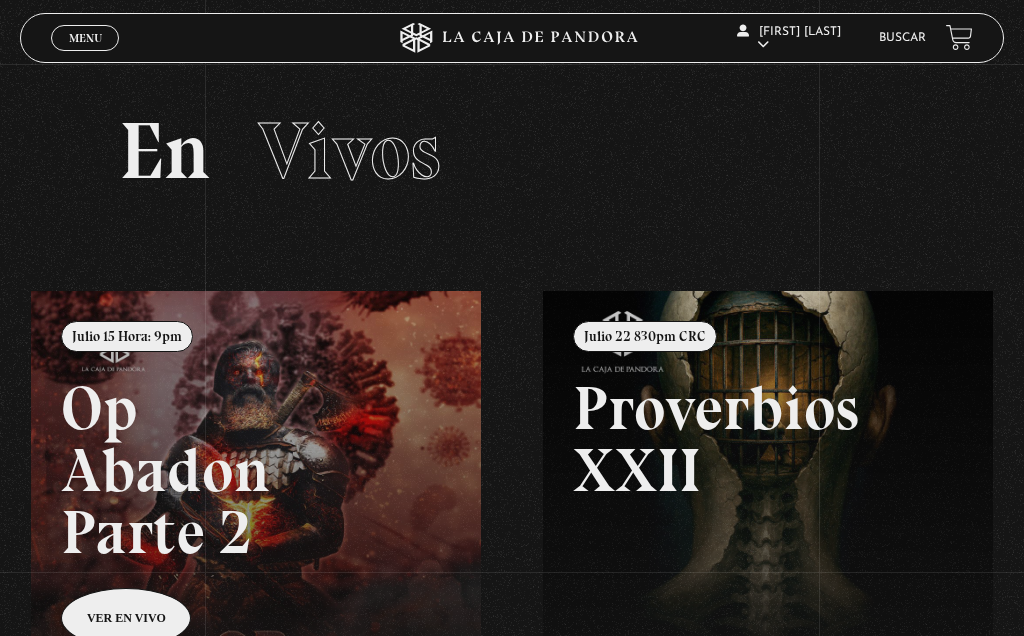 scroll, scrollTop: 0, scrollLeft: 0, axis: both 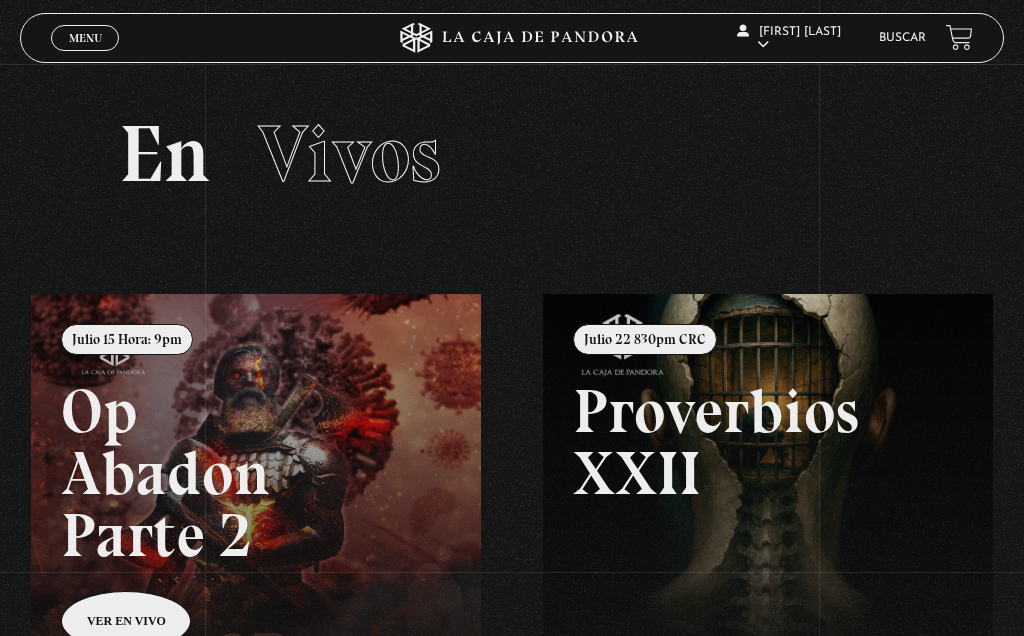 click on "Luz Marina Zamora Mora
En vivos
Pandora
Centinelas
Mi cuenta
Salir
Buscar" at bounding box center [819, 38] 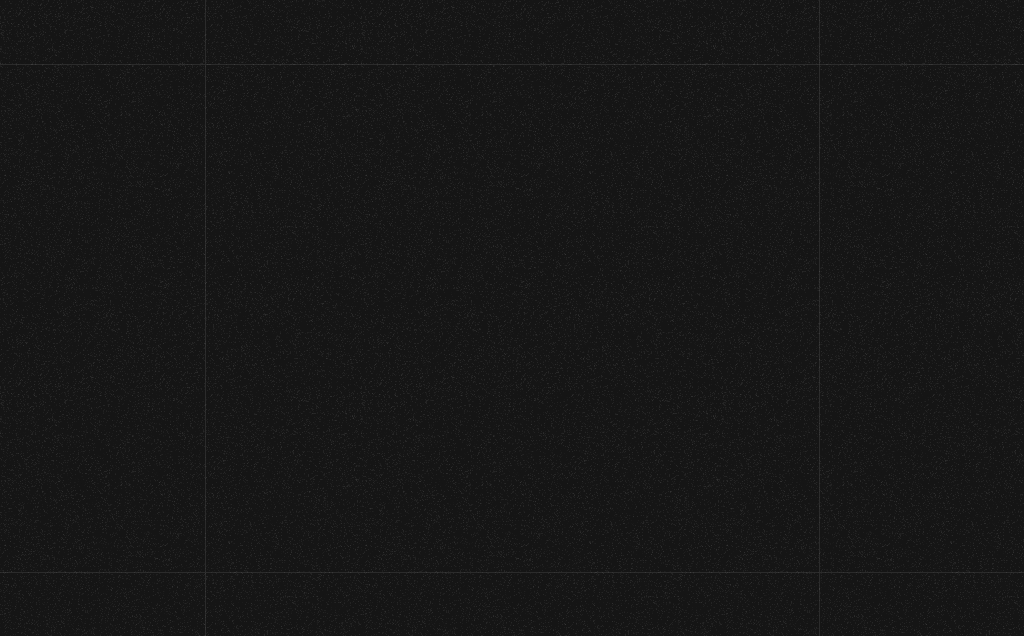 scroll, scrollTop: 0, scrollLeft: 0, axis: both 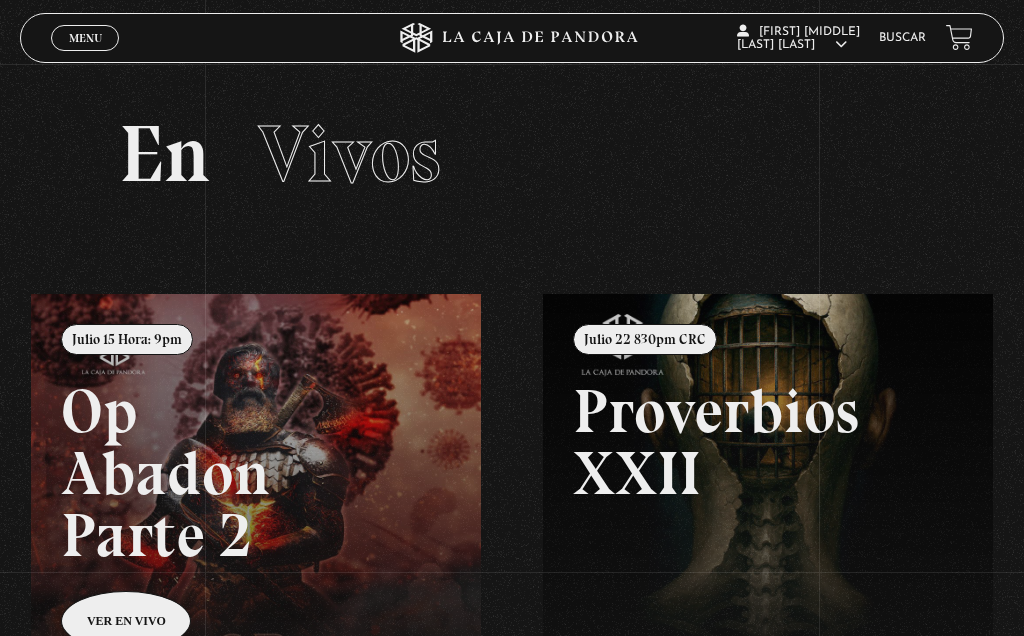 click on "En vivos" at bounding box center (798, 63) 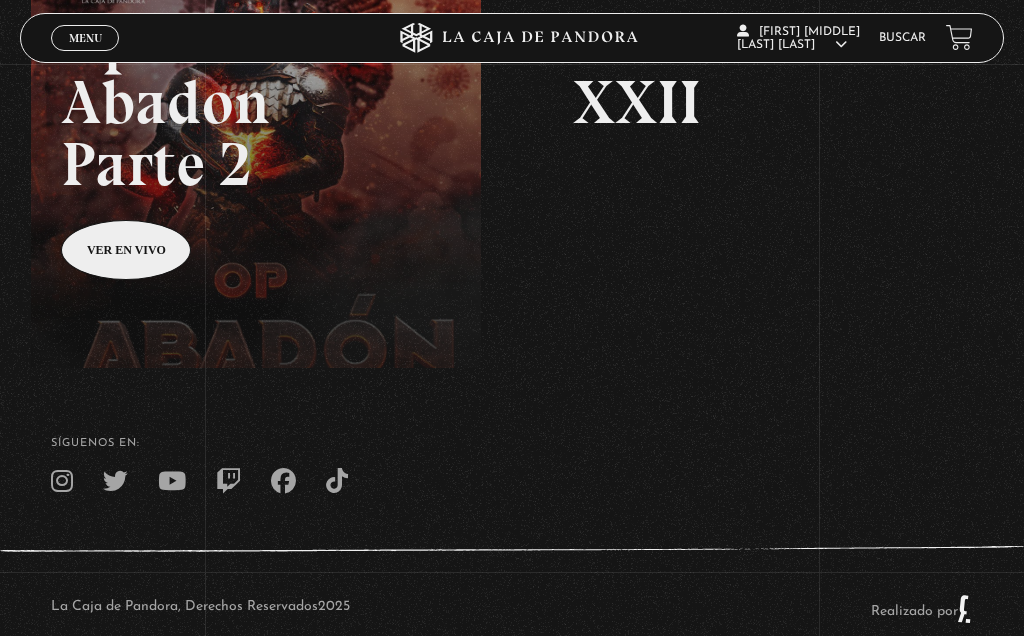 scroll, scrollTop: 410, scrollLeft: 0, axis: vertical 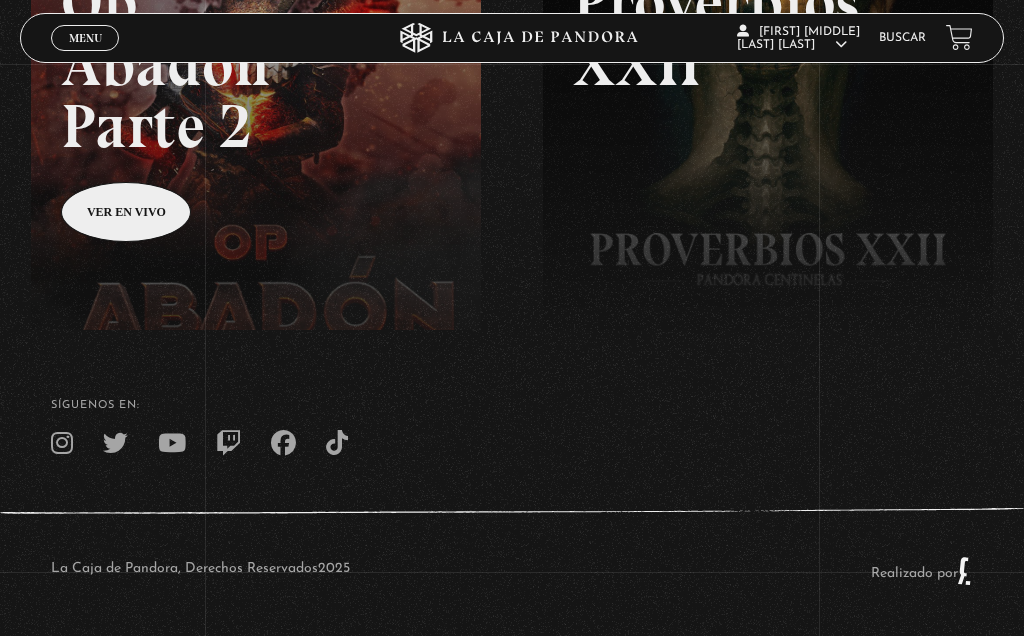 click at bounding box center (337, 443) 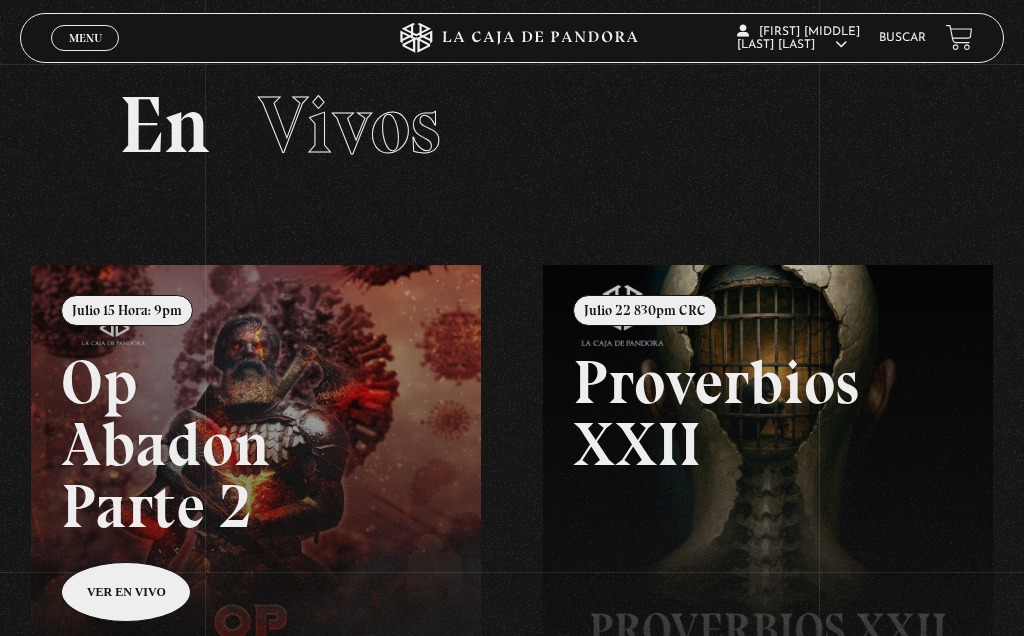 scroll, scrollTop: 0, scrollLeft: 0, axis: both 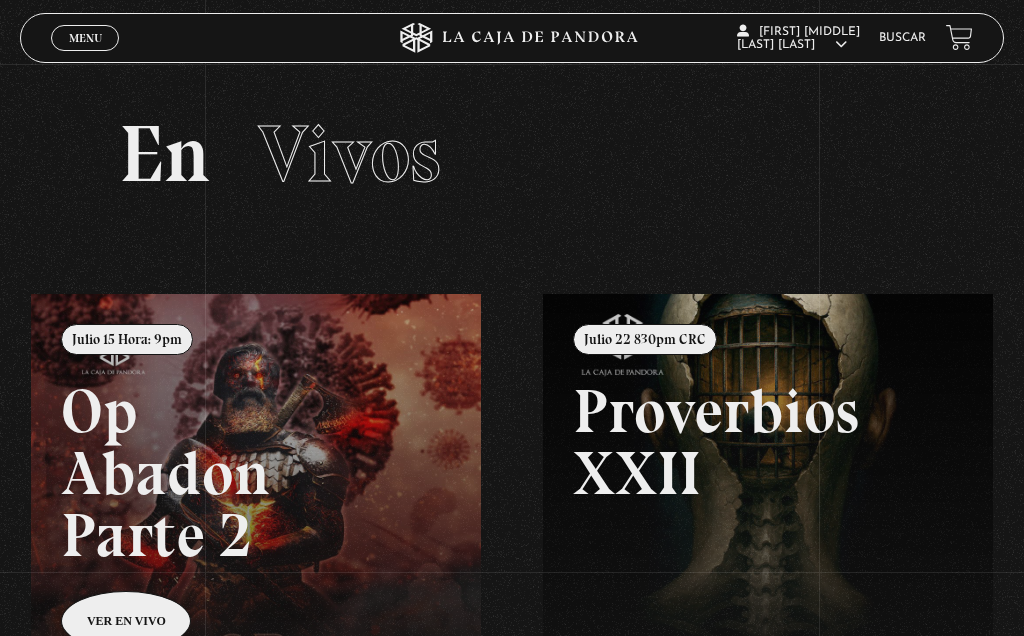 click on "Buscar" at bounding box center [902, 38] 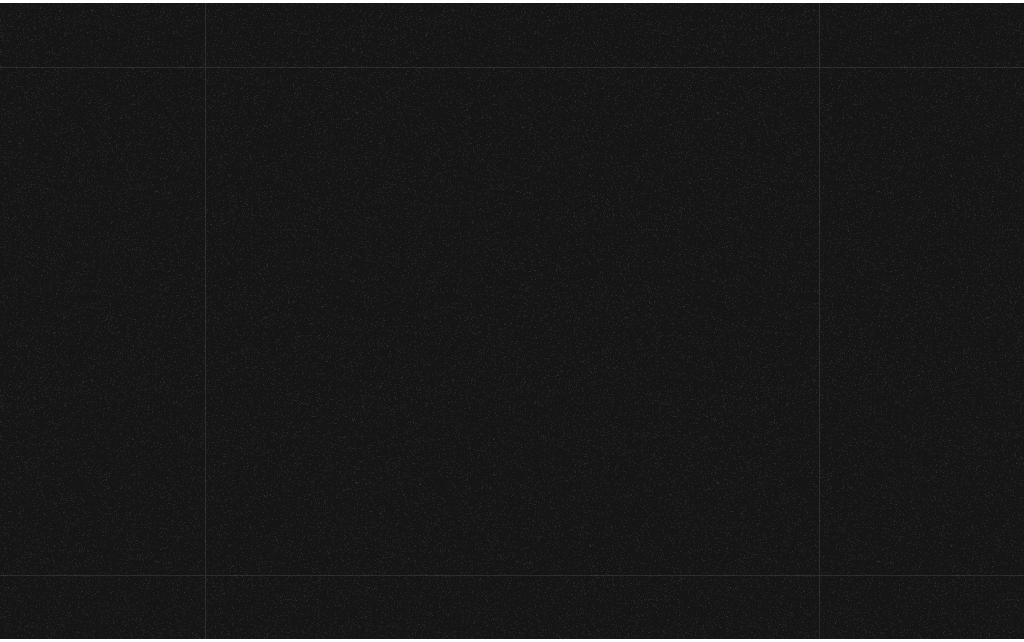 scroll, scrollTop: 0, scrollLeft: 0, axis: both 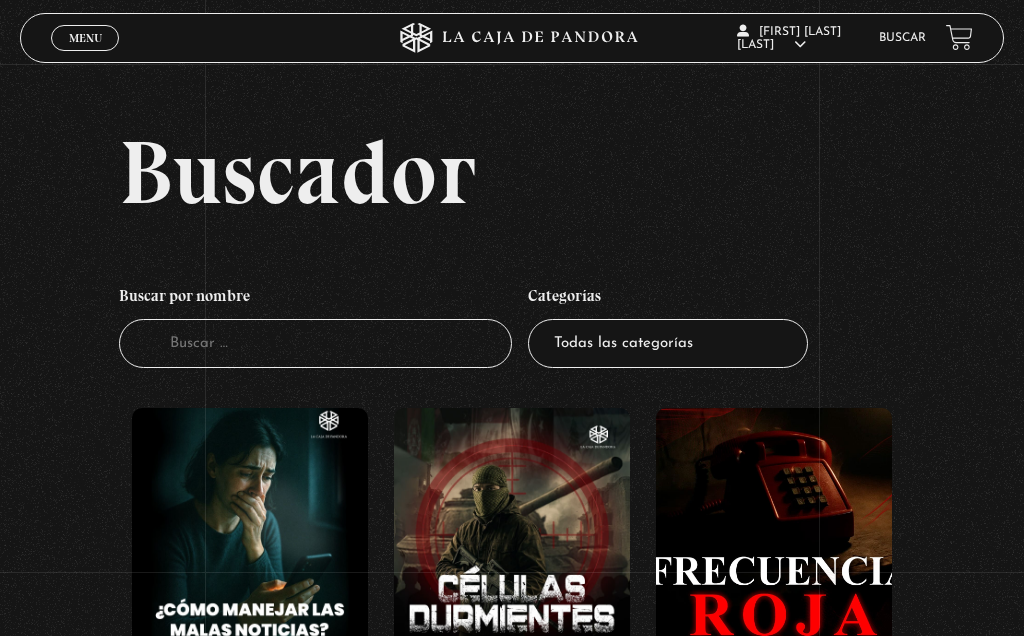 click on "Buscador" at bounding box center [315, 343] 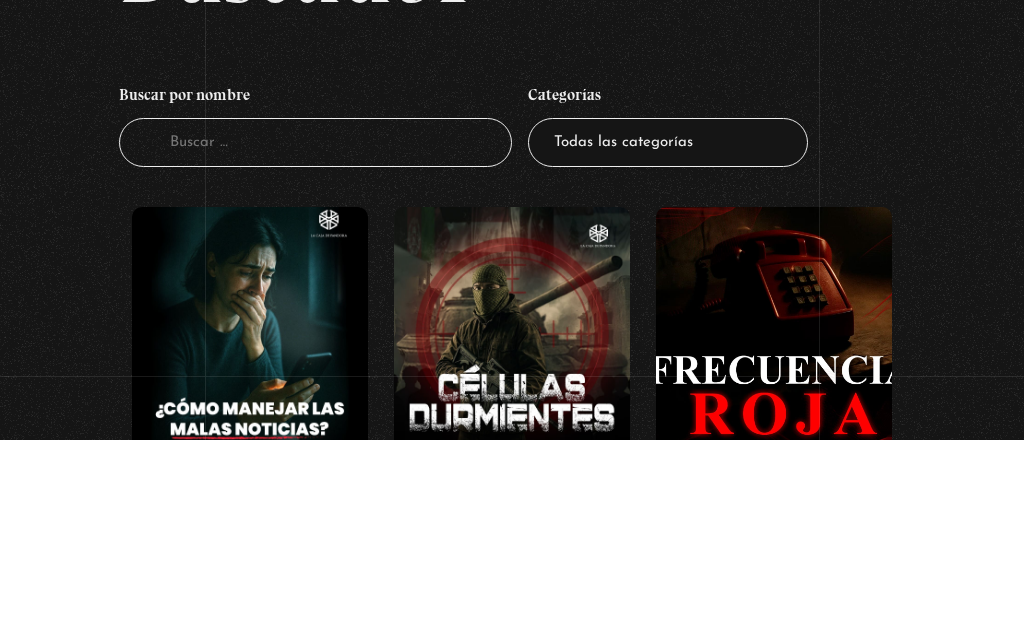 click on "Buscador" at bounding box center [315, 344] 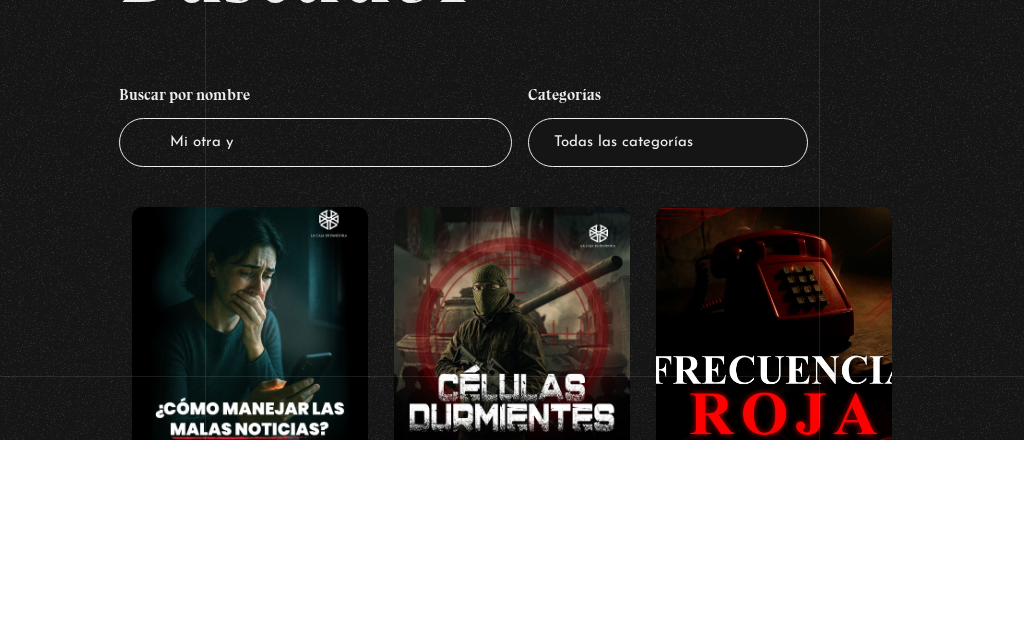type on "Mi otra yo" 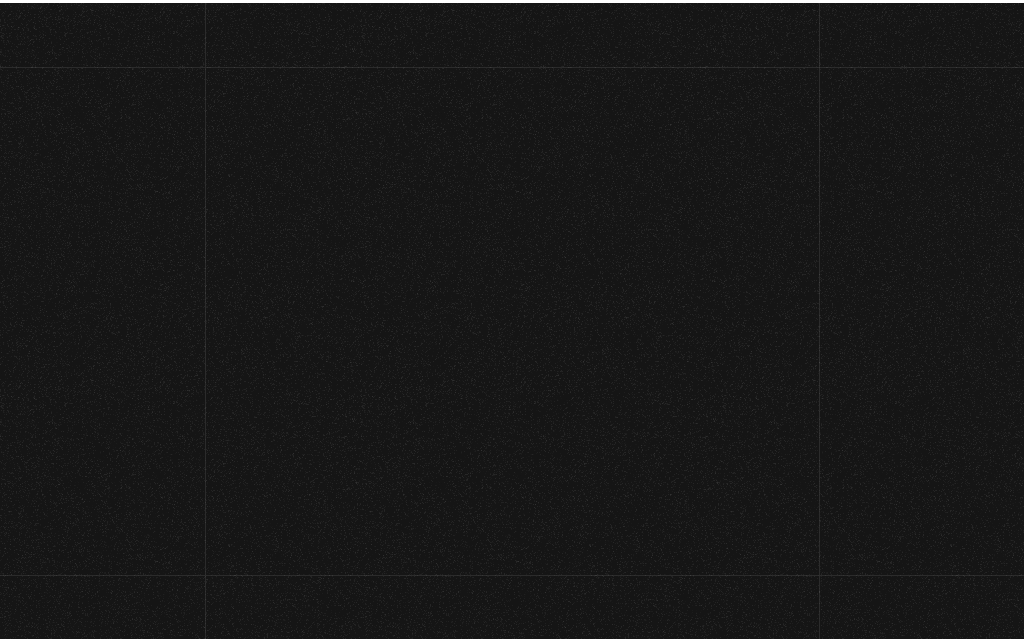 scroll, scrollTop: 0, scrollLeft: 0, axis: both 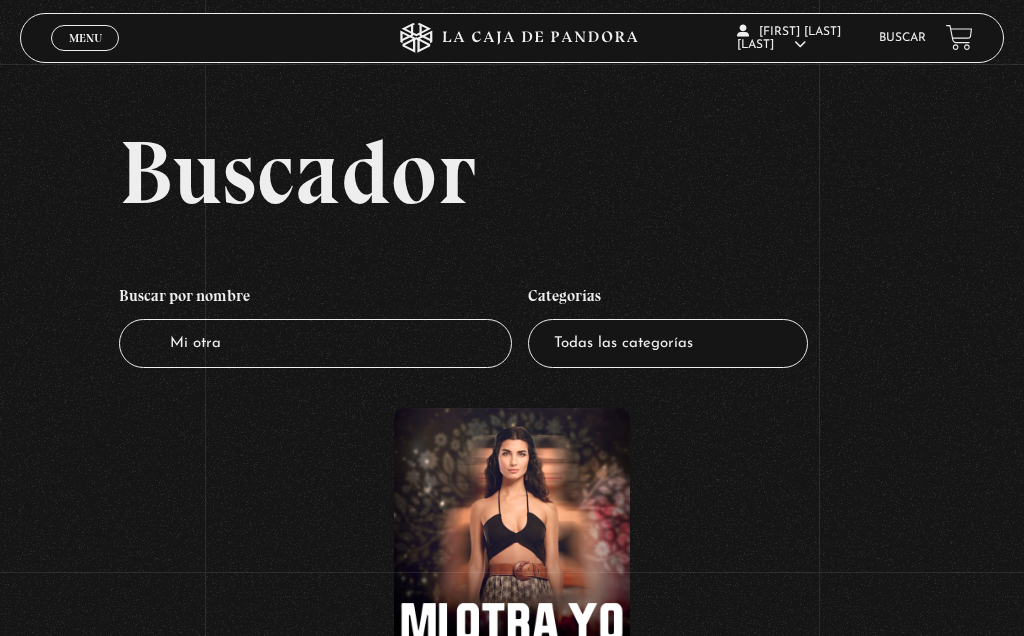 click on "Mi otra" at bounding box center [315, 343] 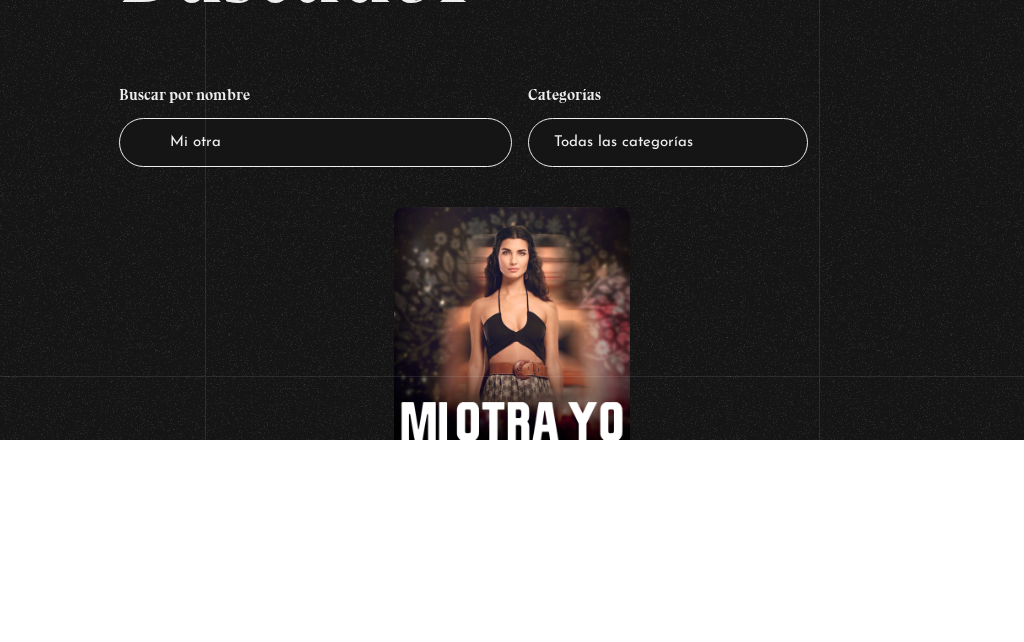 click on "Buscar por nombre
Buscador Mi otra 		 Categorías
Todas las categorías
11:11 Humanitario  (1)
Amo los Lunes  (2)
Análisis de series y películas  (22)
Asesinos Seriales  (2)
Centinelas  (113)
Charlas  (8)
Entrevistas  (7)
Hacktivismo  (5)
Mercado  (1)
Mundo Espiritual  (20)
Nuevo Orden Mundial NWO  (80)
Pandora Bio  (24)
Pandora Prepper  (23)
Pandora Tour  (3)
Paranormal  (11)
Pastelería  (1)
Peligros en la web  (4)
Regulares  (1)
Teorías de Conspiración  (7)" at bounding box center [512, 323] 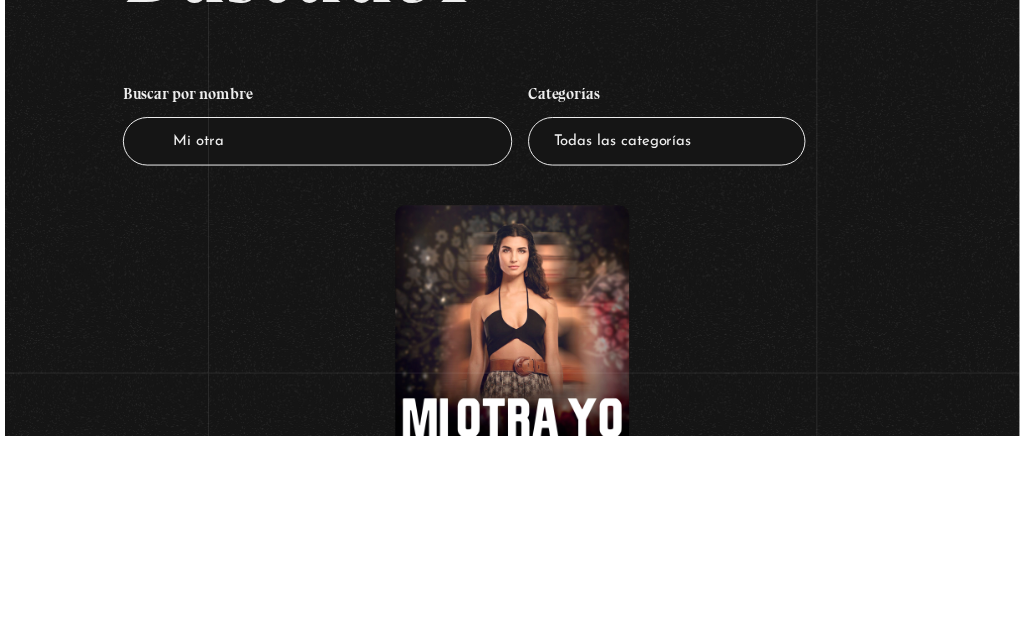 scroll, scrollTop: 202, scrollLeft: 0, axis: vertical 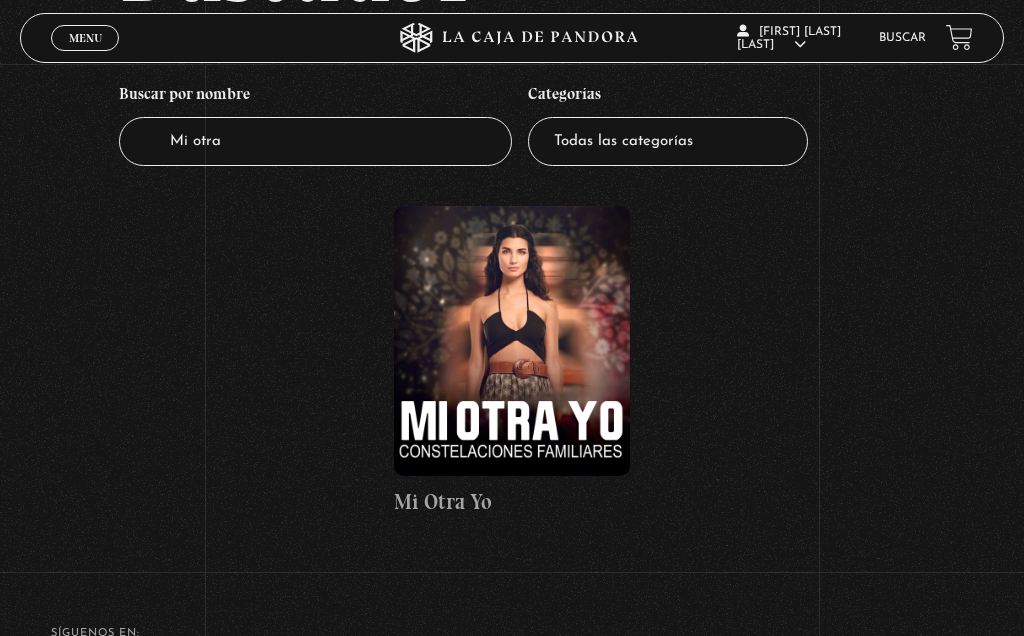 click at bounding box center [512, 341] 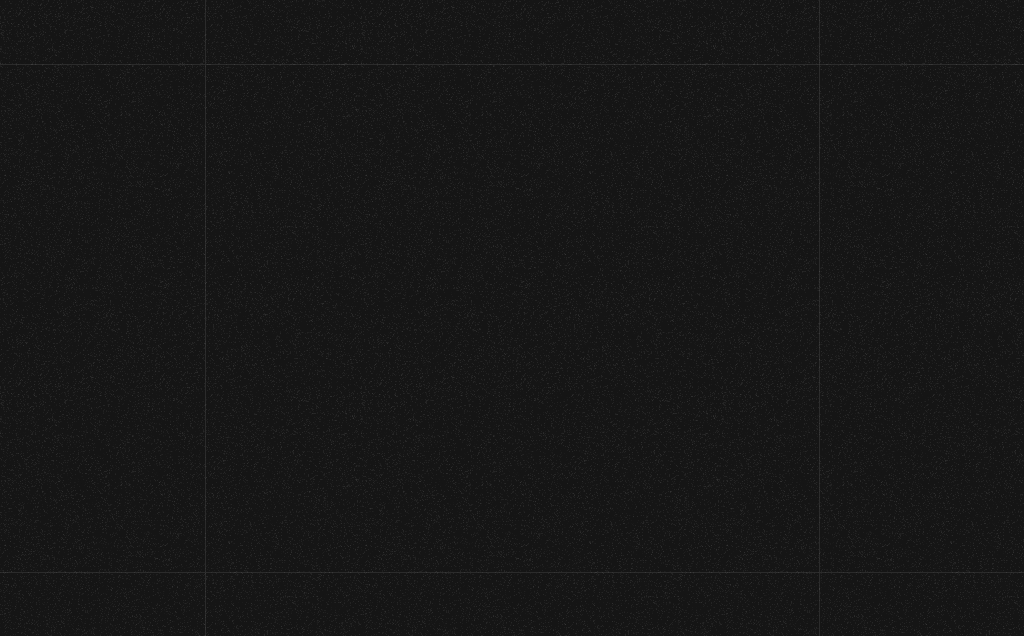 scroll, scrollTop: 0, scrollLeft: 0, axis: both 